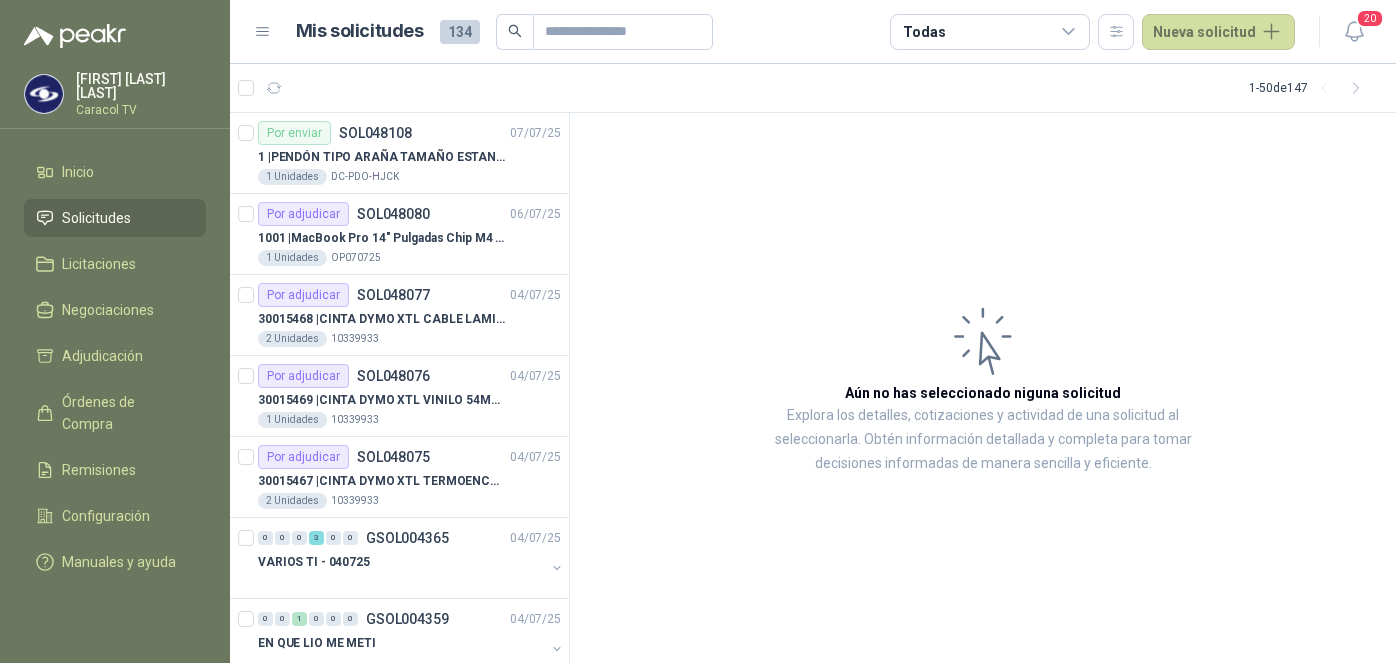 scroll, scrollTop: 0, scrollLeft: 0, axis: both 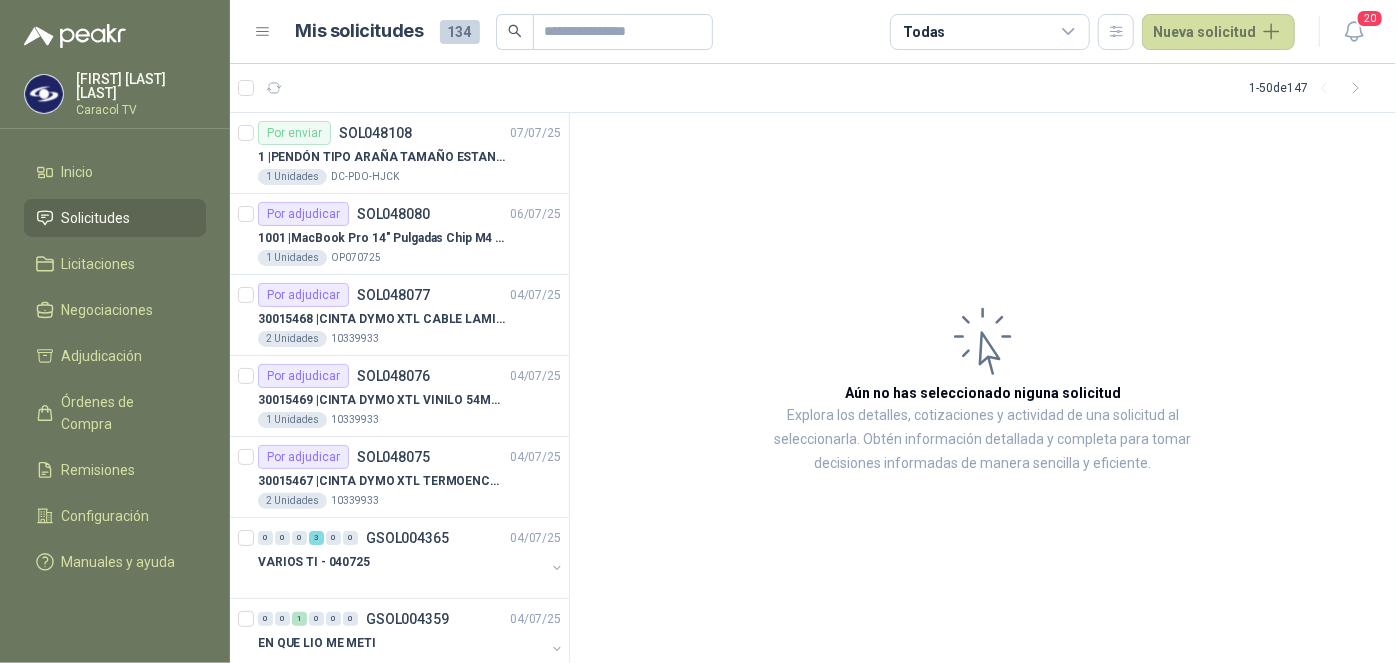 click on "Mis solicitudes 134 Todas Nueva solicitud  20" at bounding box center [813, 32] 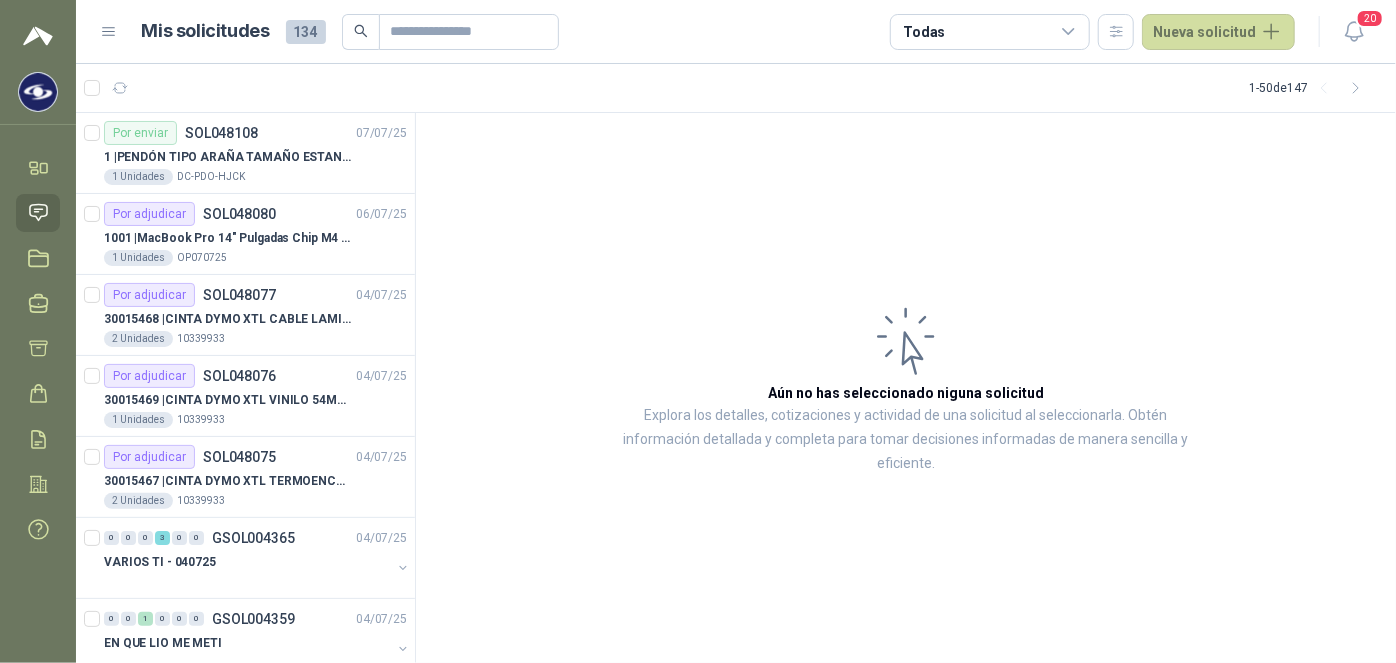 click on "Mis solicitudes 134 Todas Nueva solicitud" at bounding box center [697, 32] 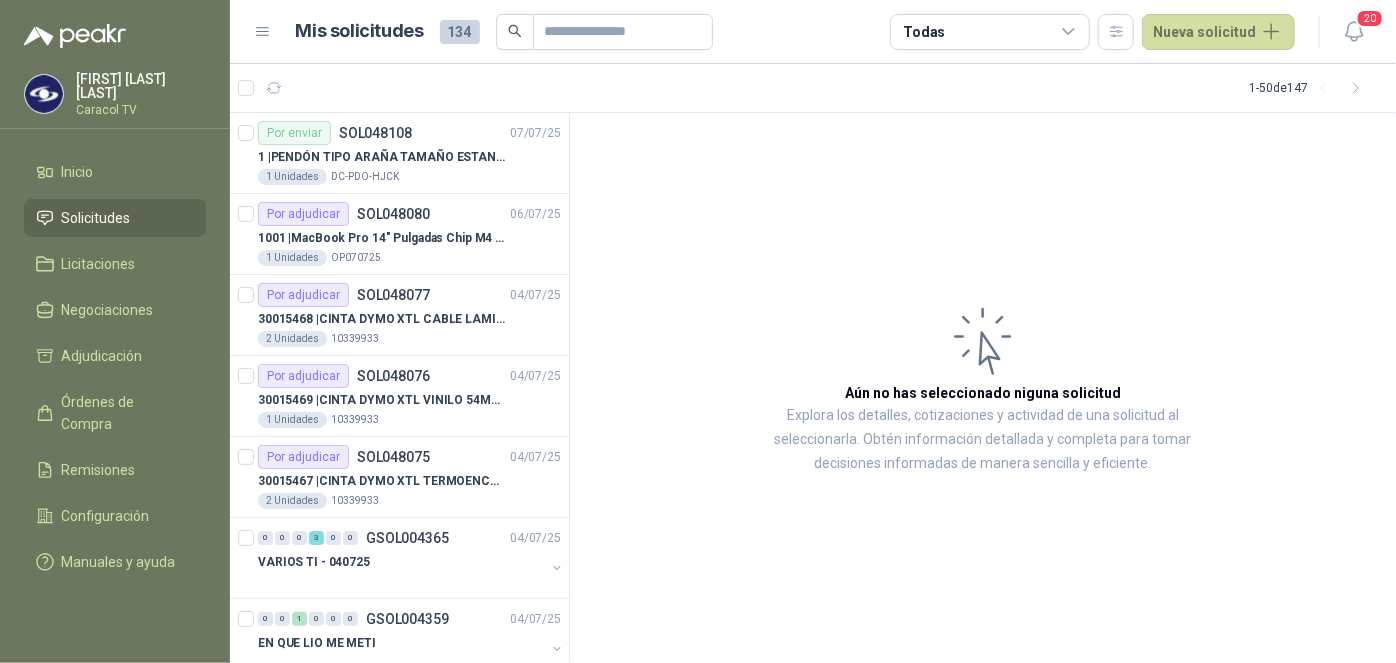 click on "Mis solicitudes 134 Todas Nueva solicitud  20" at bounding box center [813, 32] 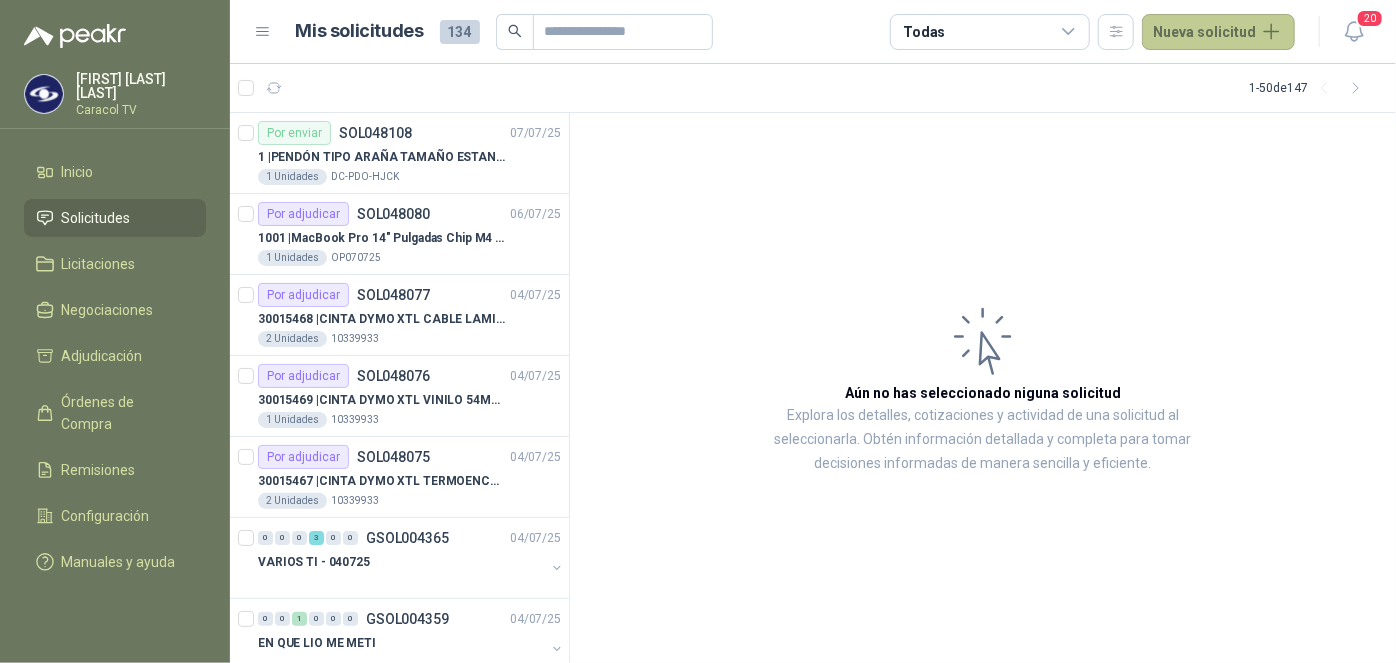 click on "Nueva solicitud" at bounding box center (1218, 32) 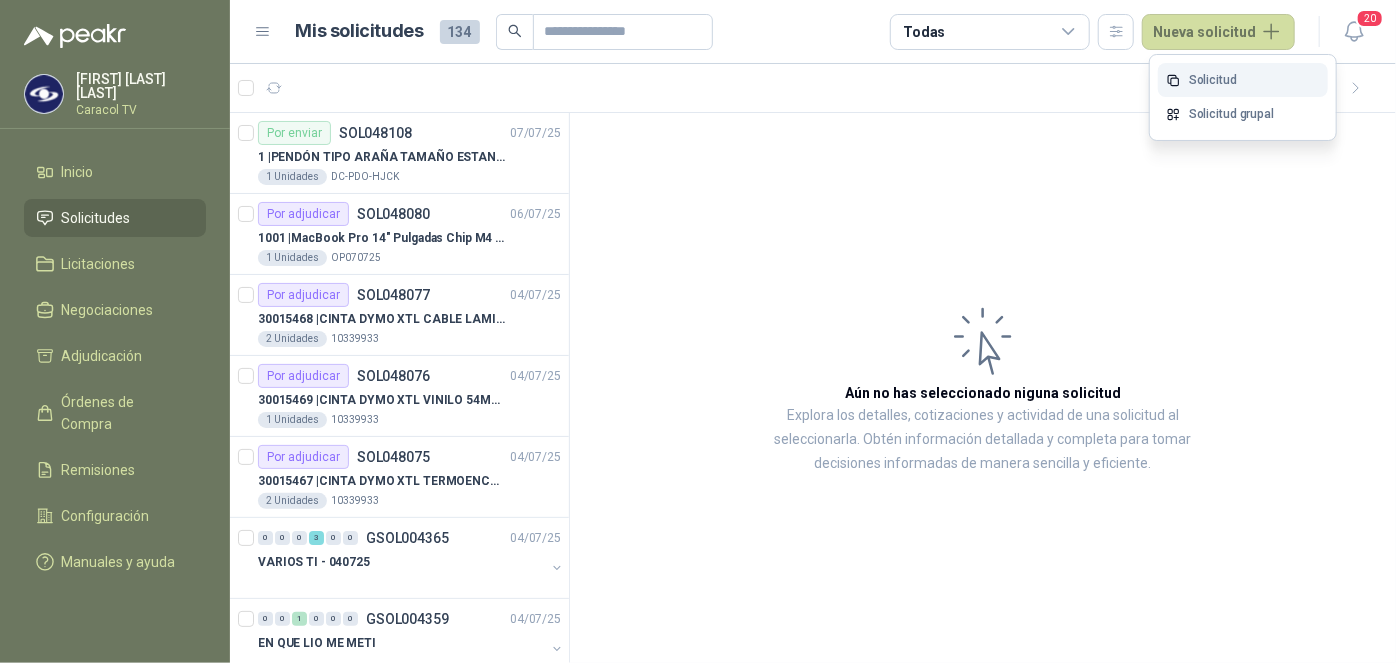 click on "Solicitud" at bounding box center [1243, 80] 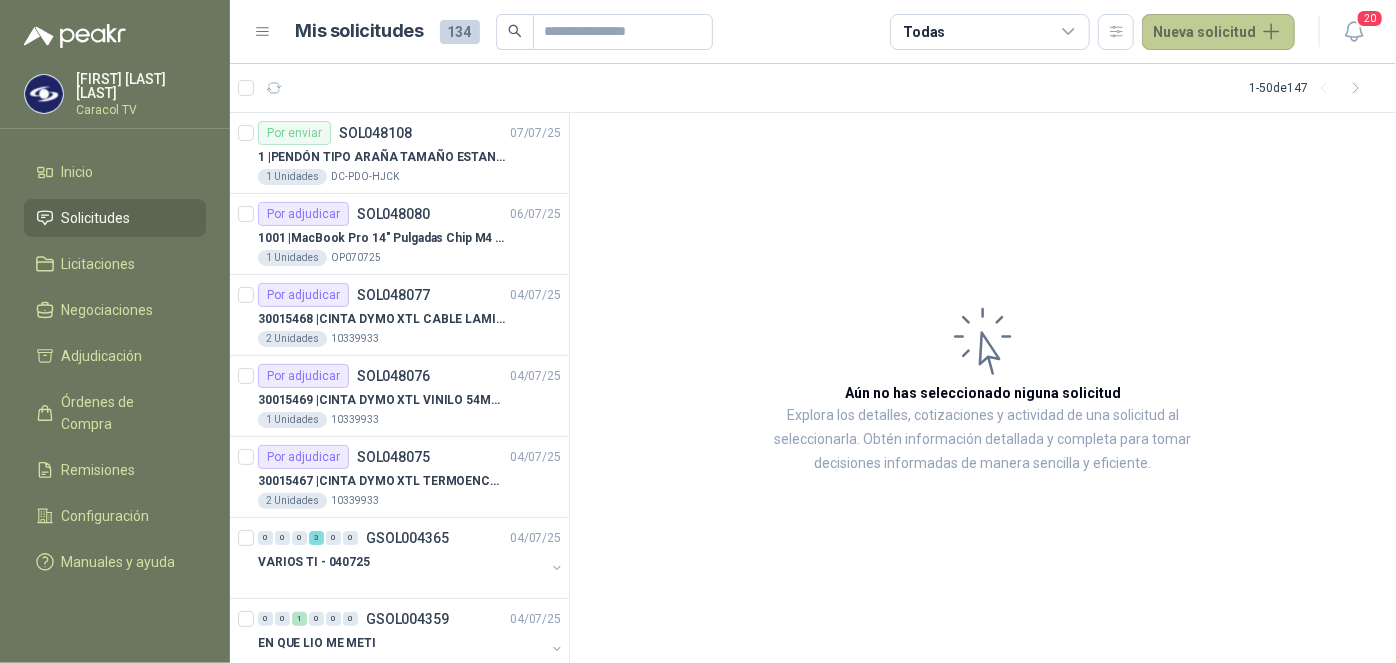 click on "Nueva solicitud" at bounding box center [1218, 32] 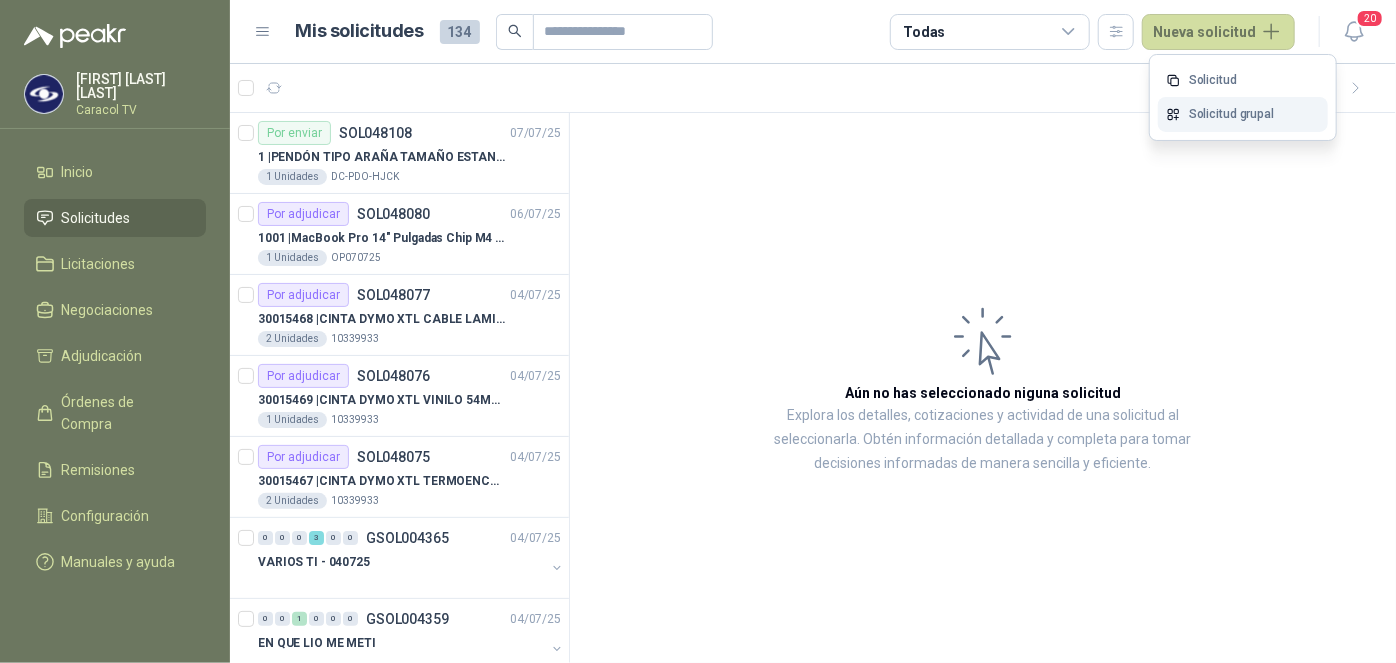 click on "Solicitud grupal" at bounding box center [1243, 114] 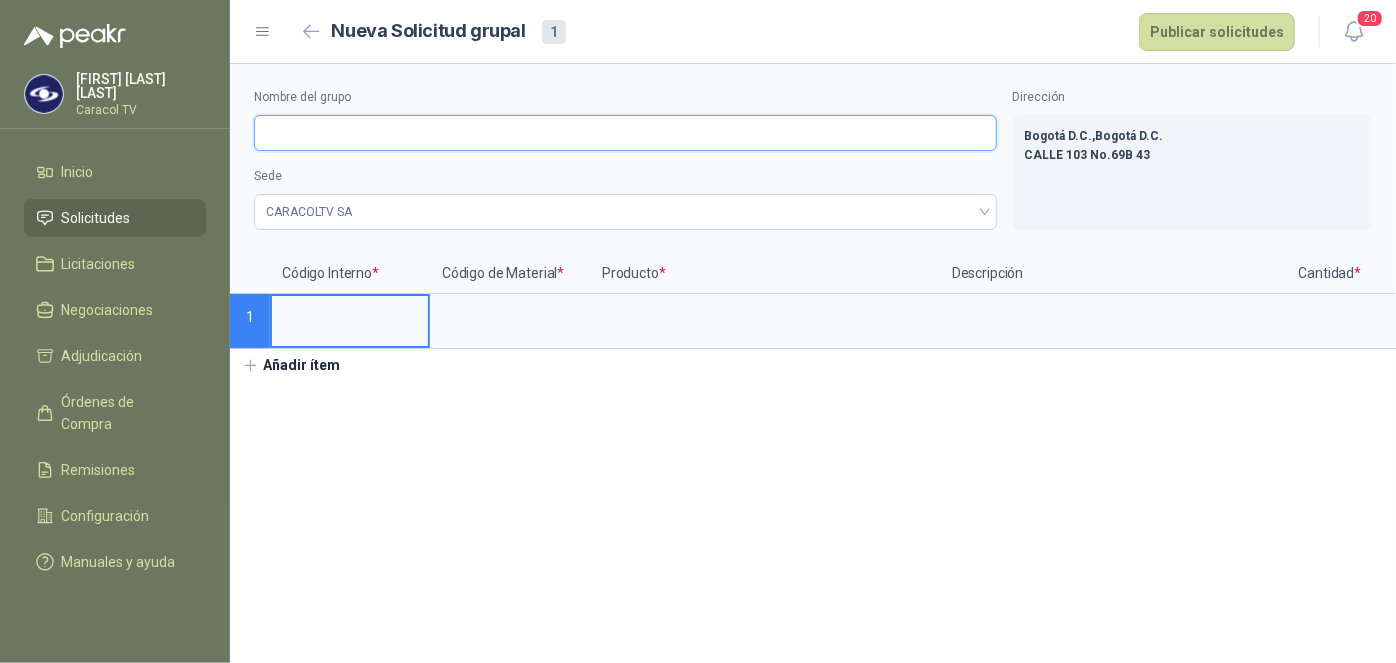 click on "Nombre del grupo" at bounding box center [625, 133] 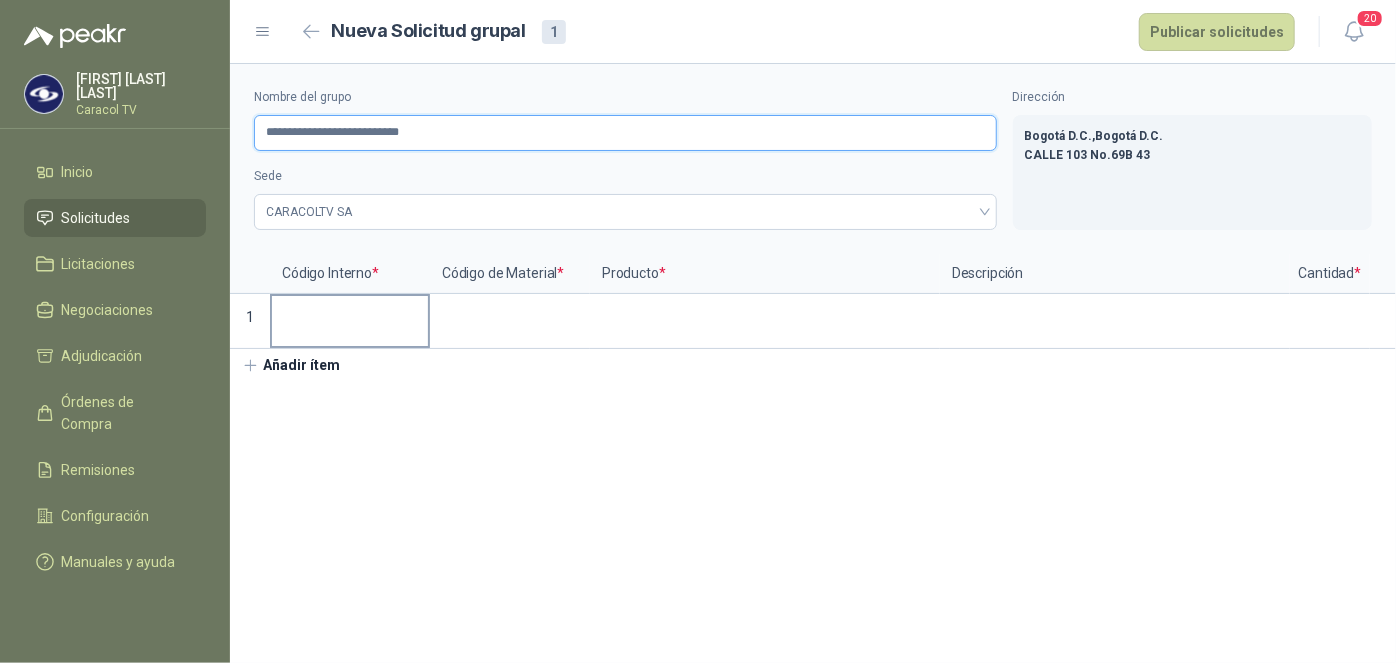 type on "**********" 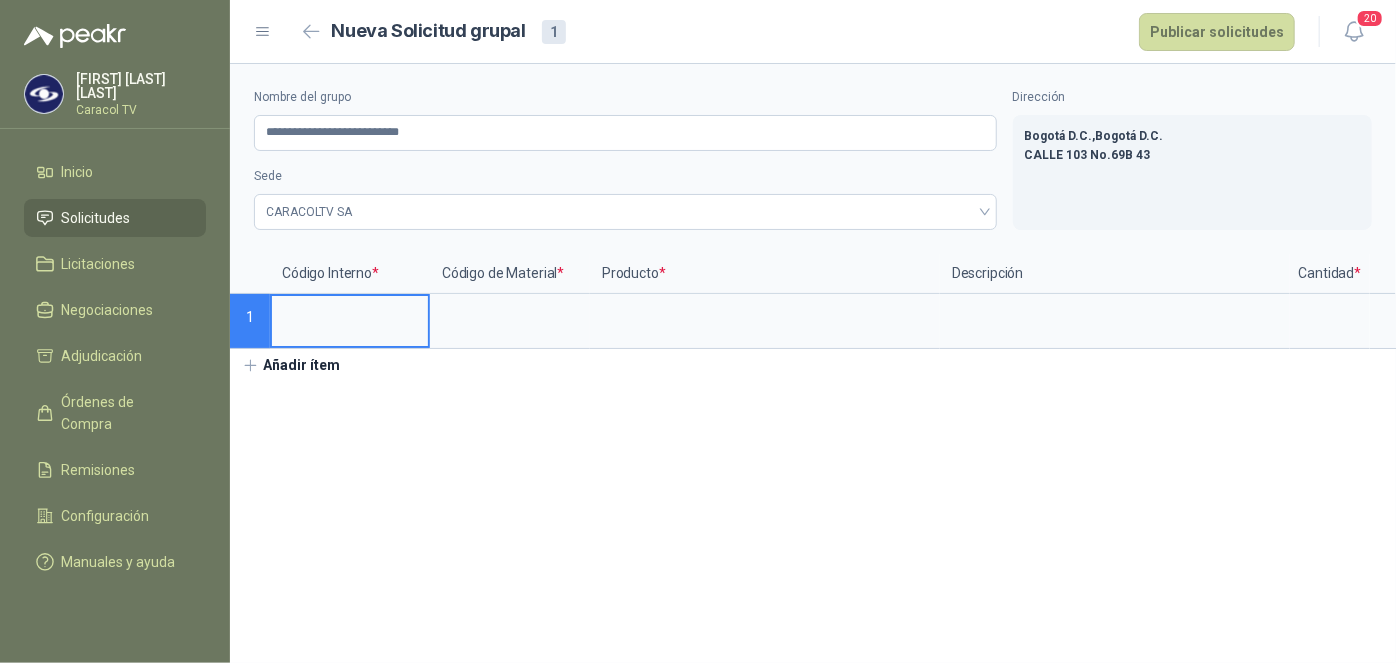 click at bounding box center (350, 315) 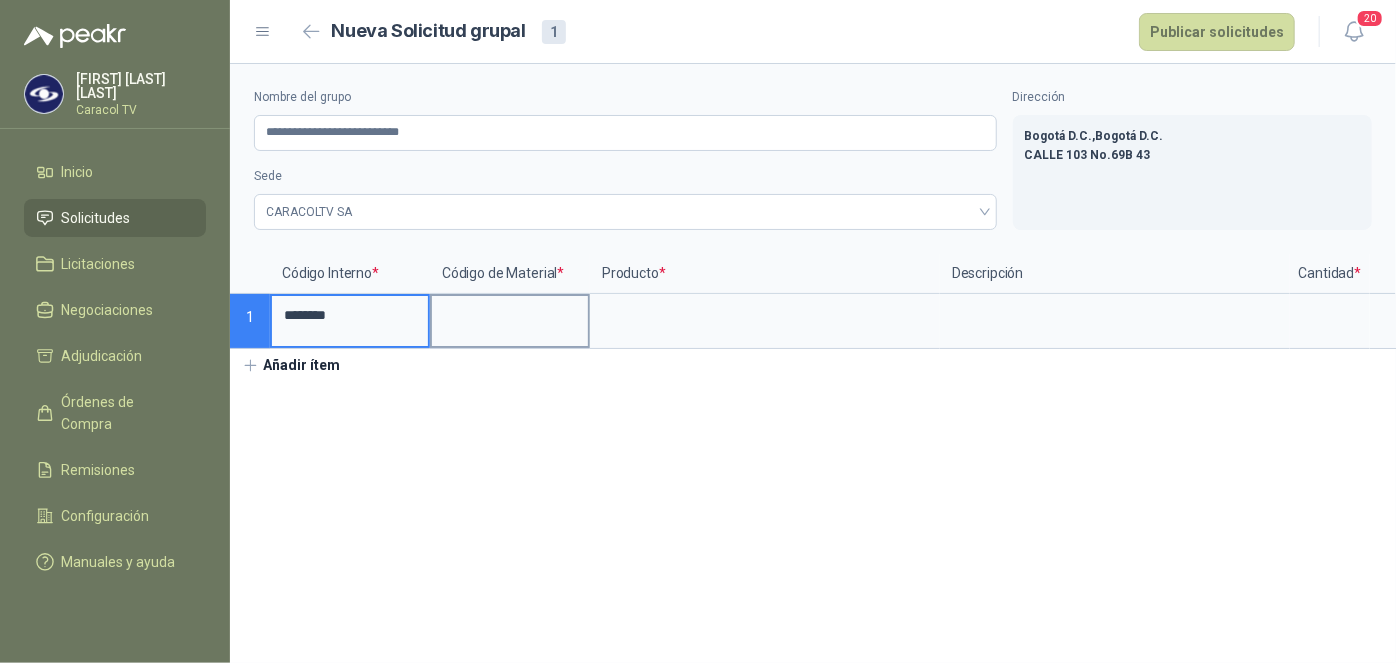 click at bounding box center [510, 315] 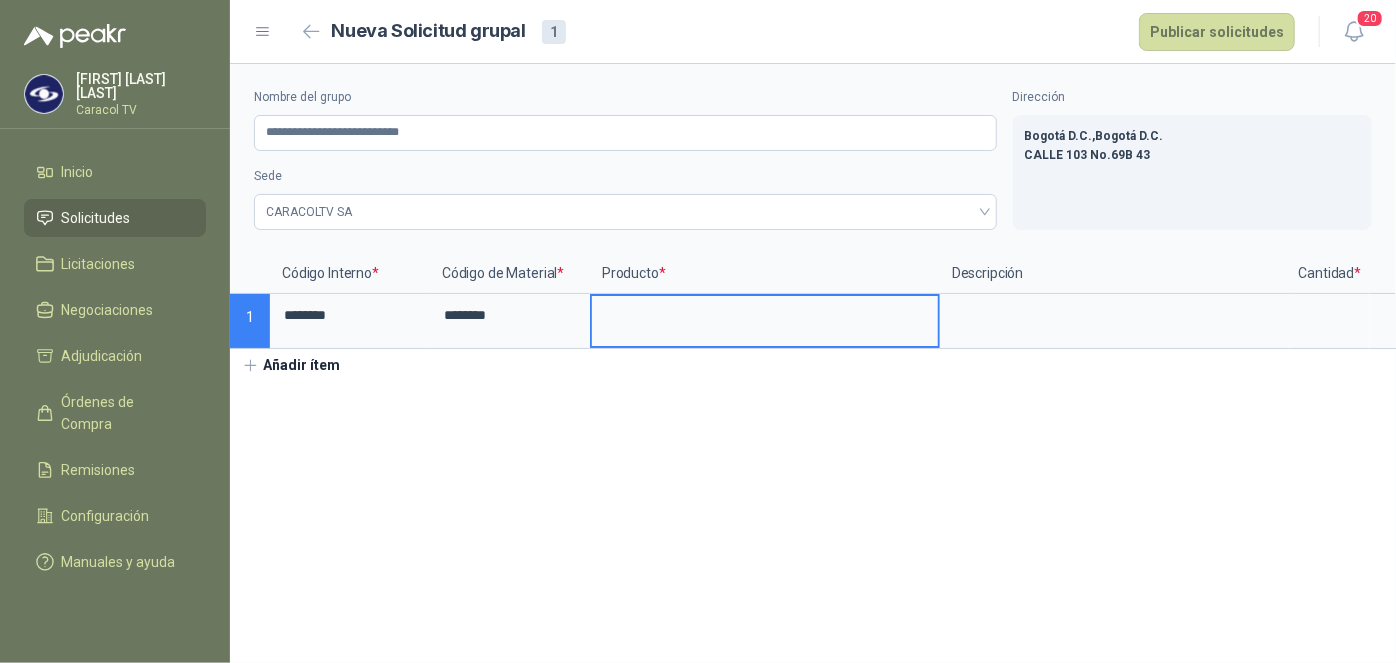 click at bounding box center (765, 315) 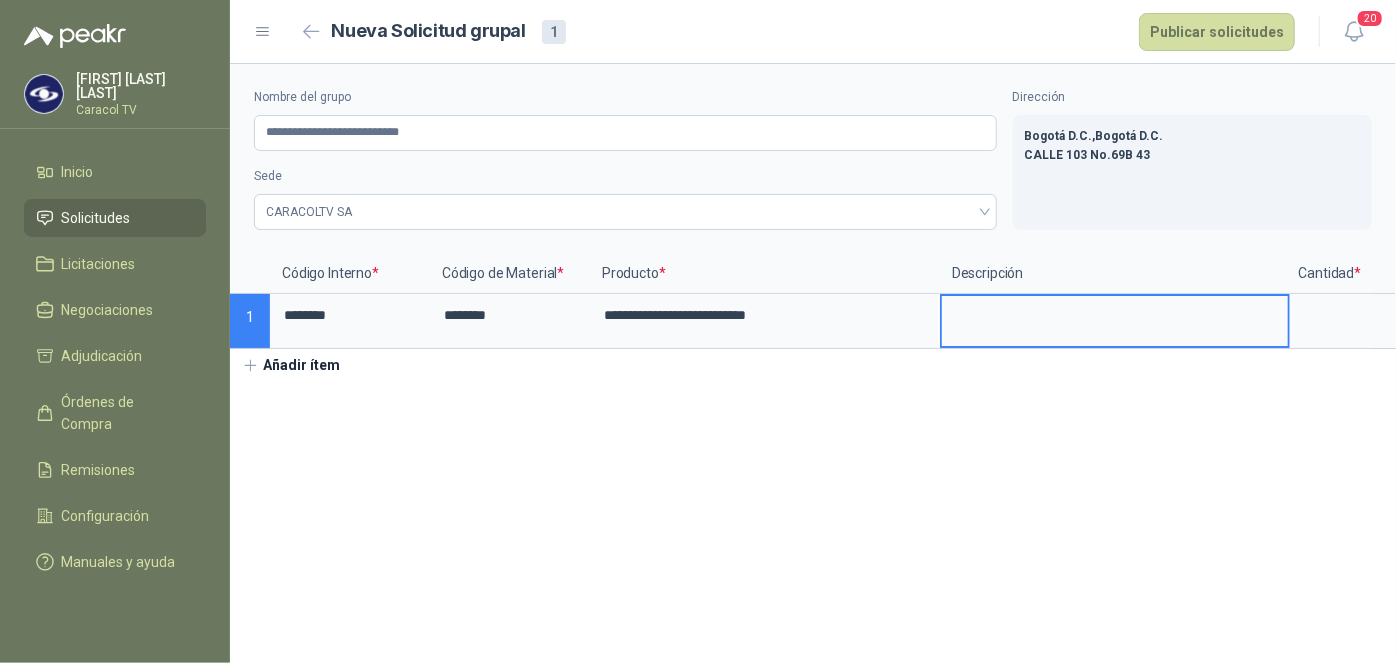 click at bounding box center (1115, 319) 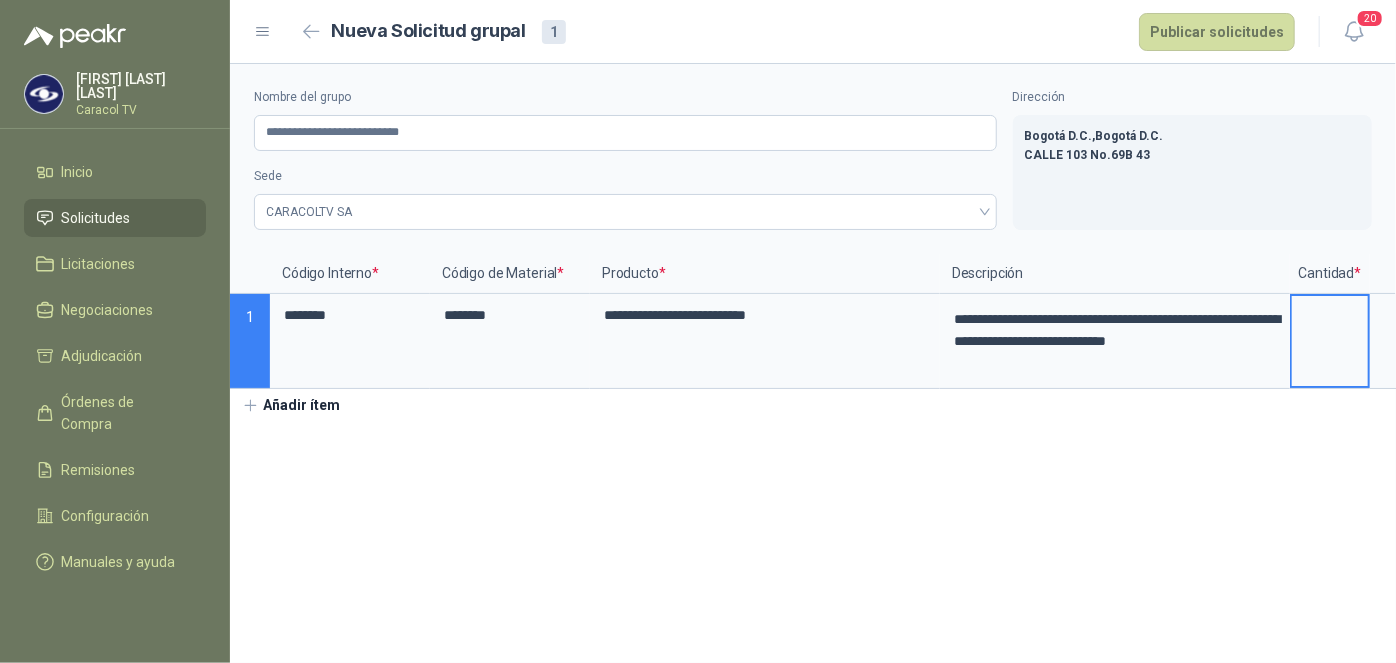 click at bounding box center (1330, 315) 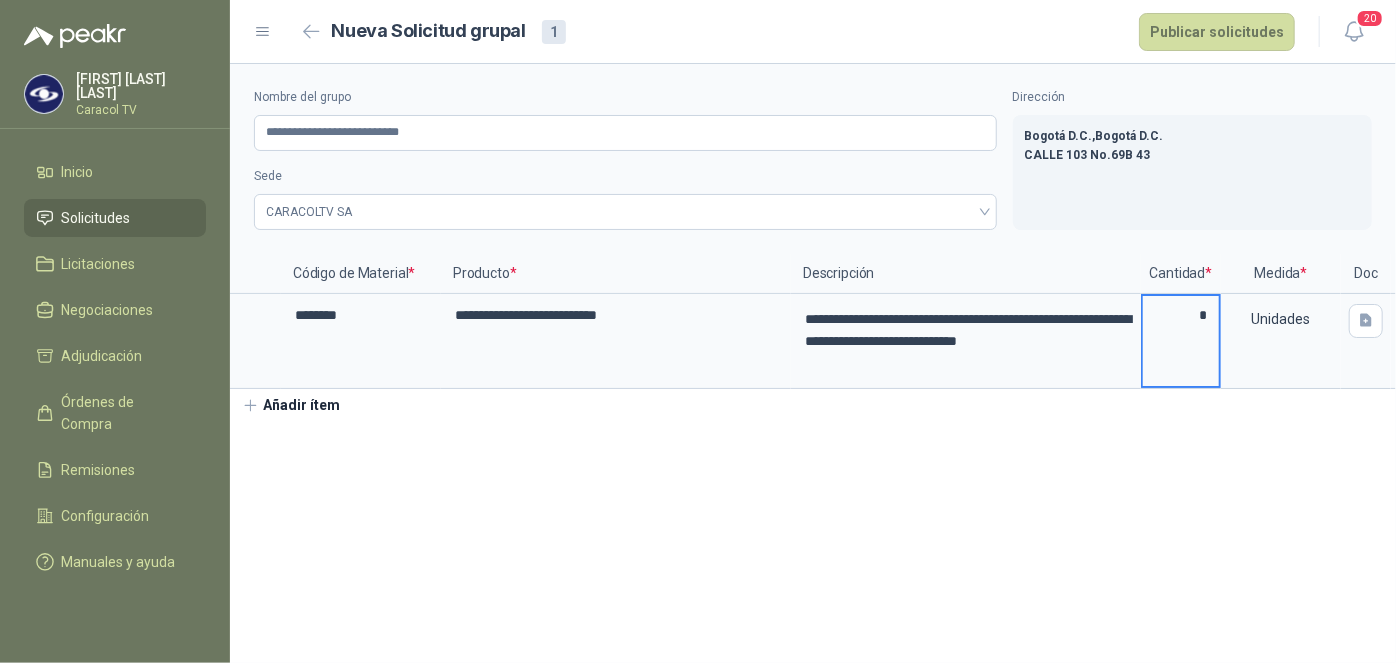 scroll, scrollTop: 0, scrollLeft: 190, axis: horizontal 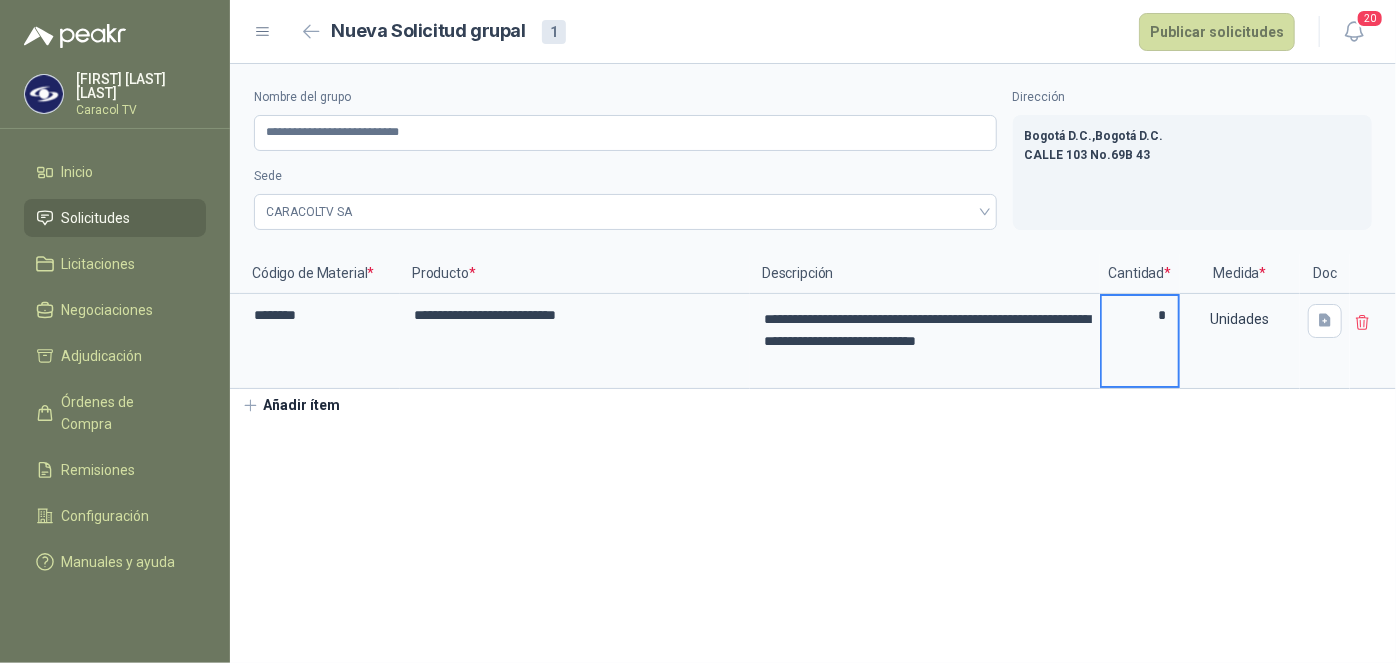 type on "*" 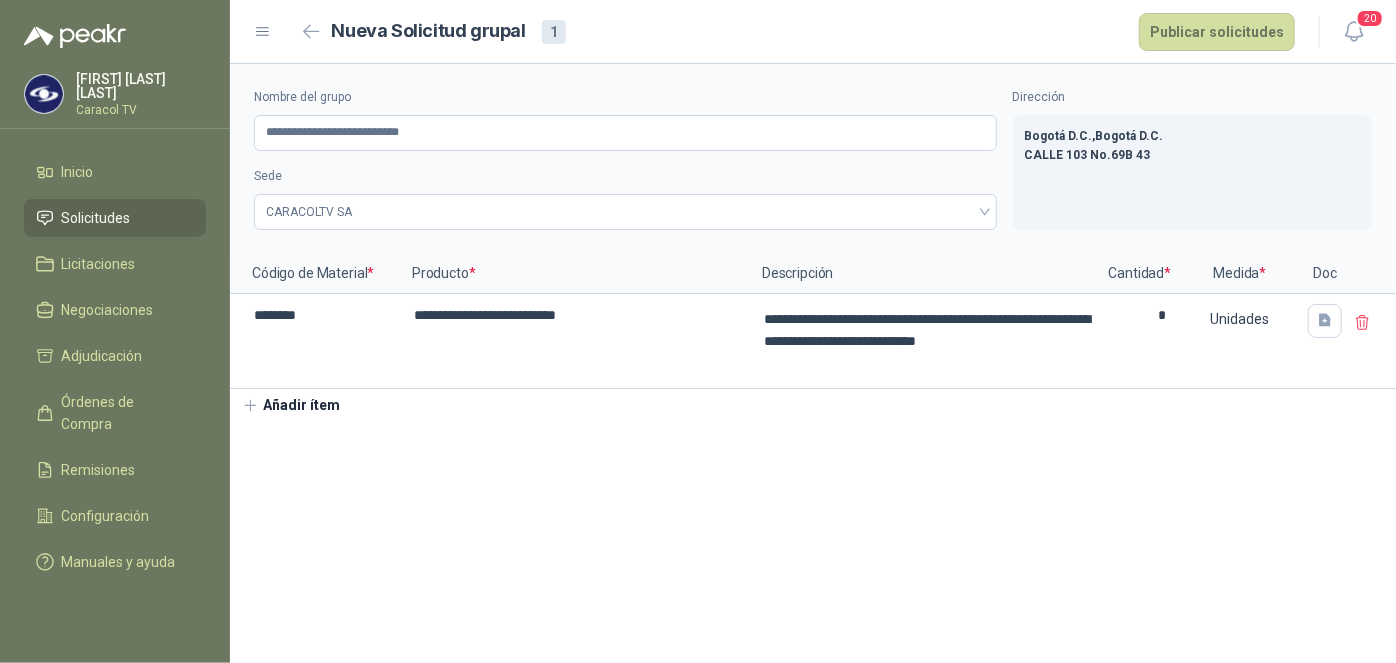 click on "Añadir ítem" at bounding box center [291, 406] 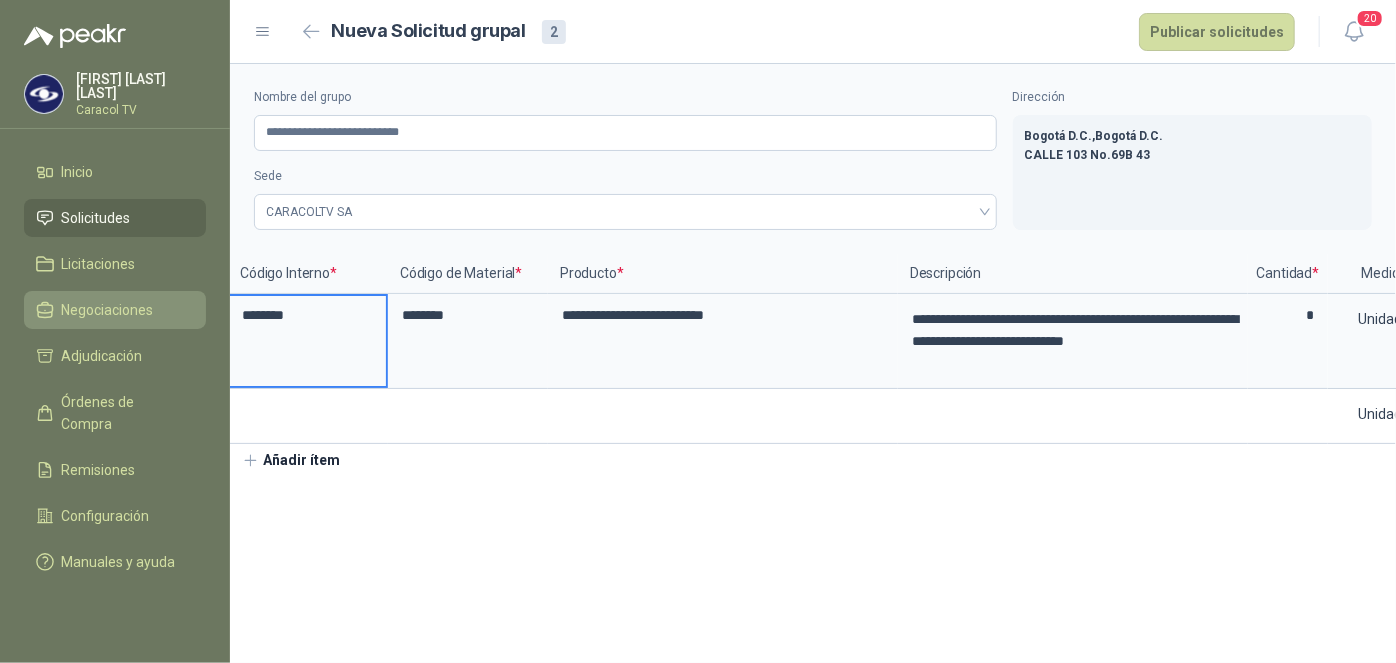 drag, startPoint x: 315, startPoint y: 308, endPoint x: 177, endPoint y: 300, distance: 138.23169 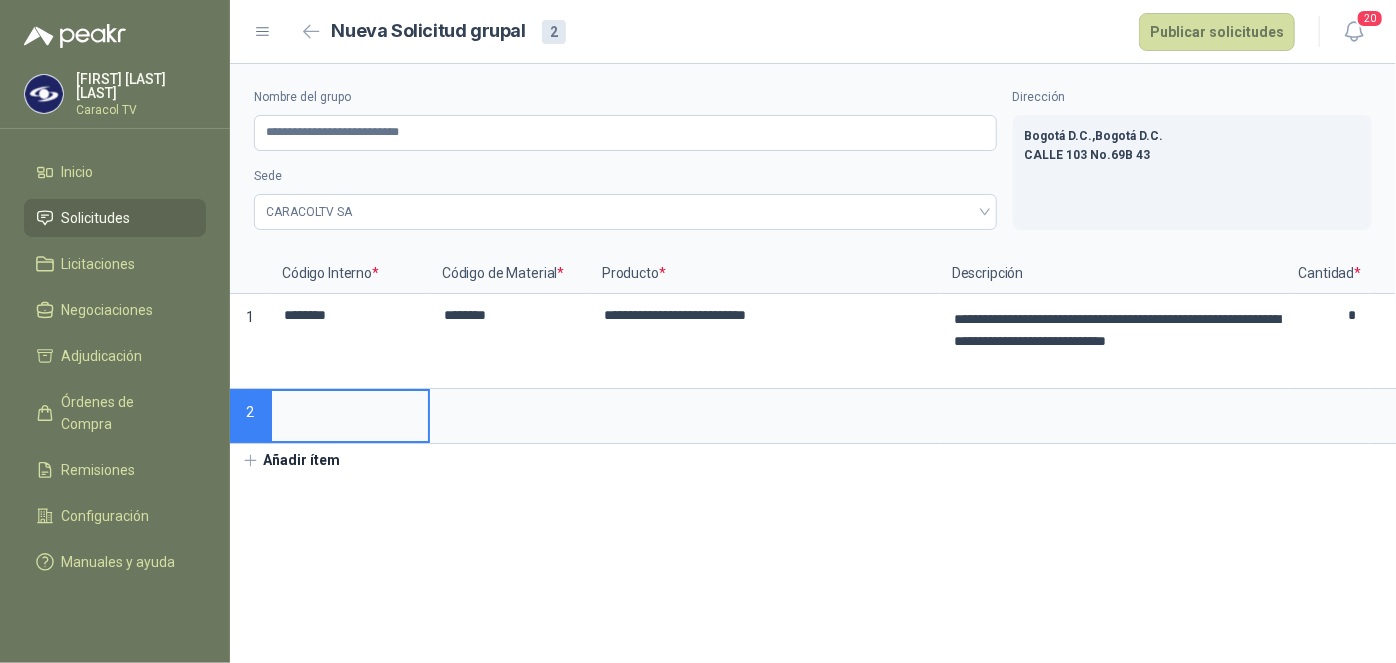 click at bounding box center [350, 410] 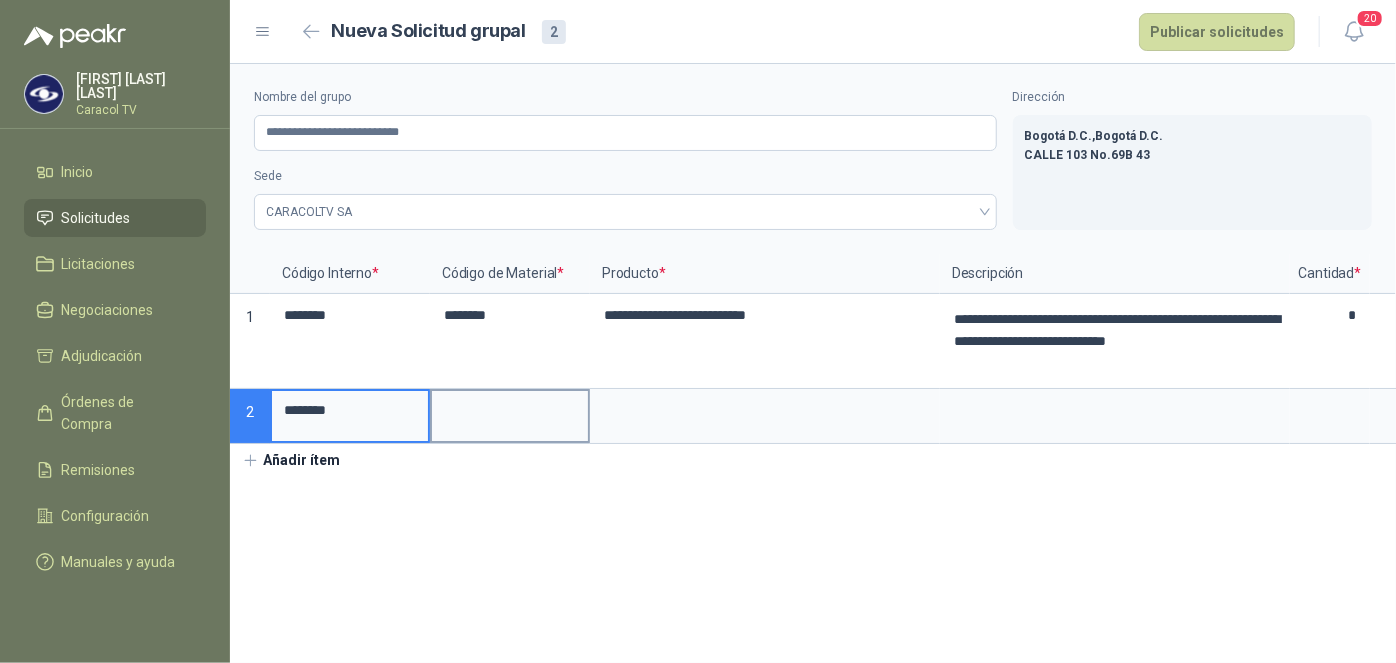 click at bounding box center [510, 410] 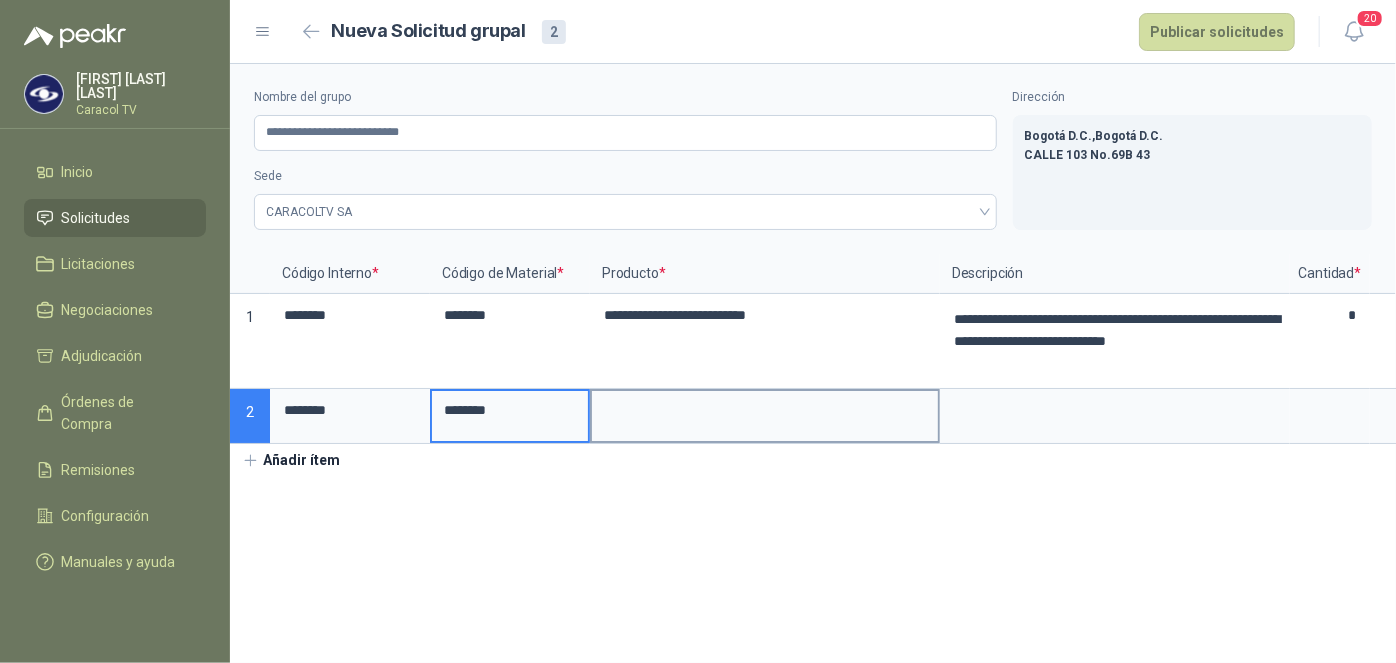 click at bounding box center (765, 410) 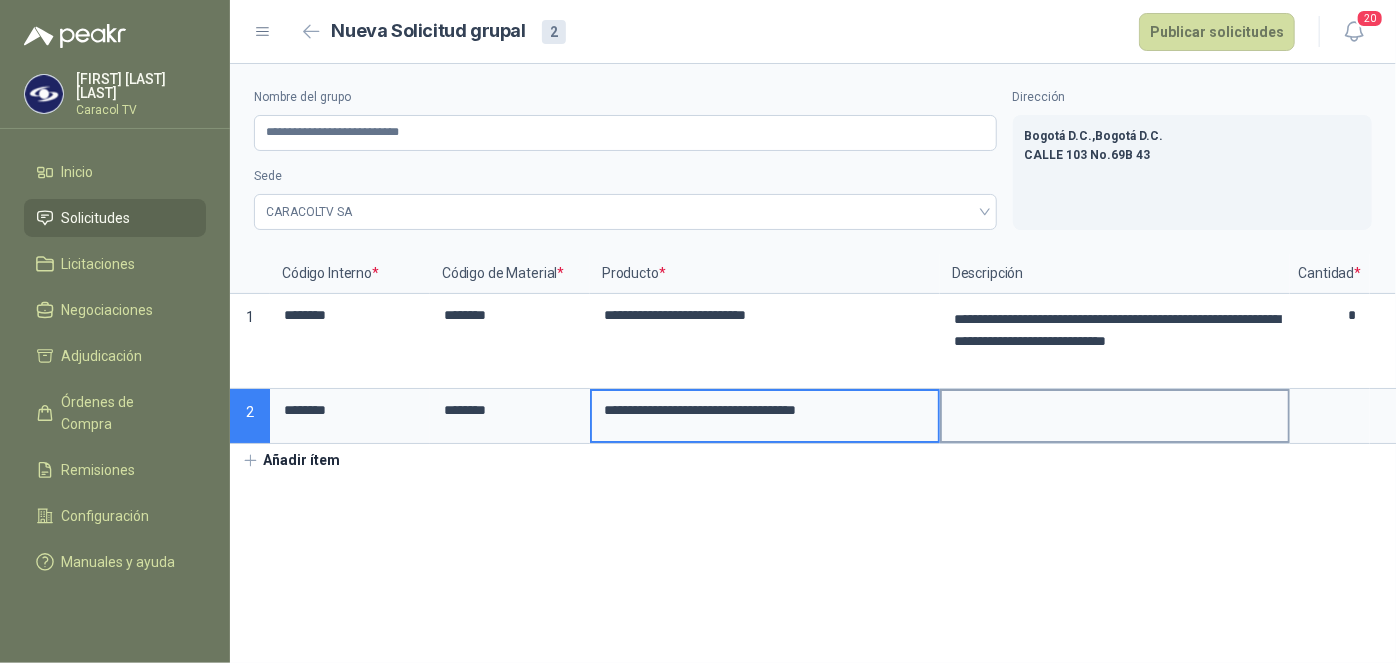 click at bounding box center [1115, 414] 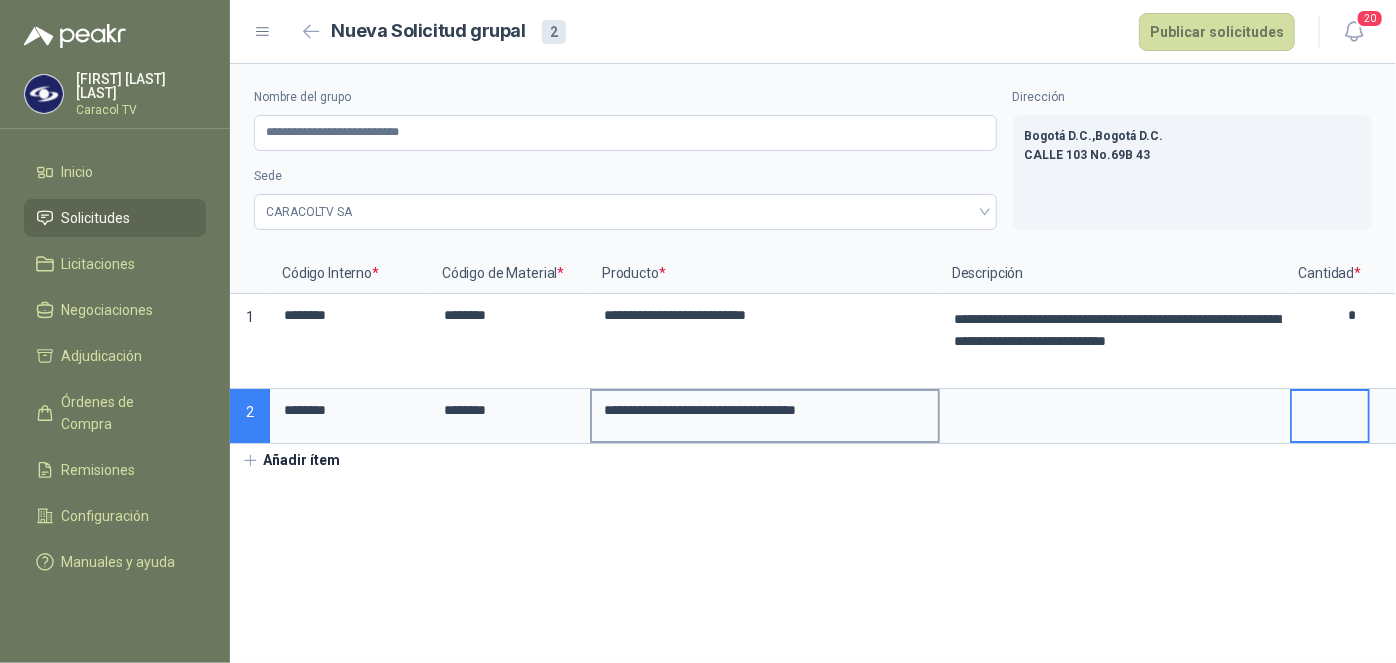 click on "**********" at bounding box center (765, 410) 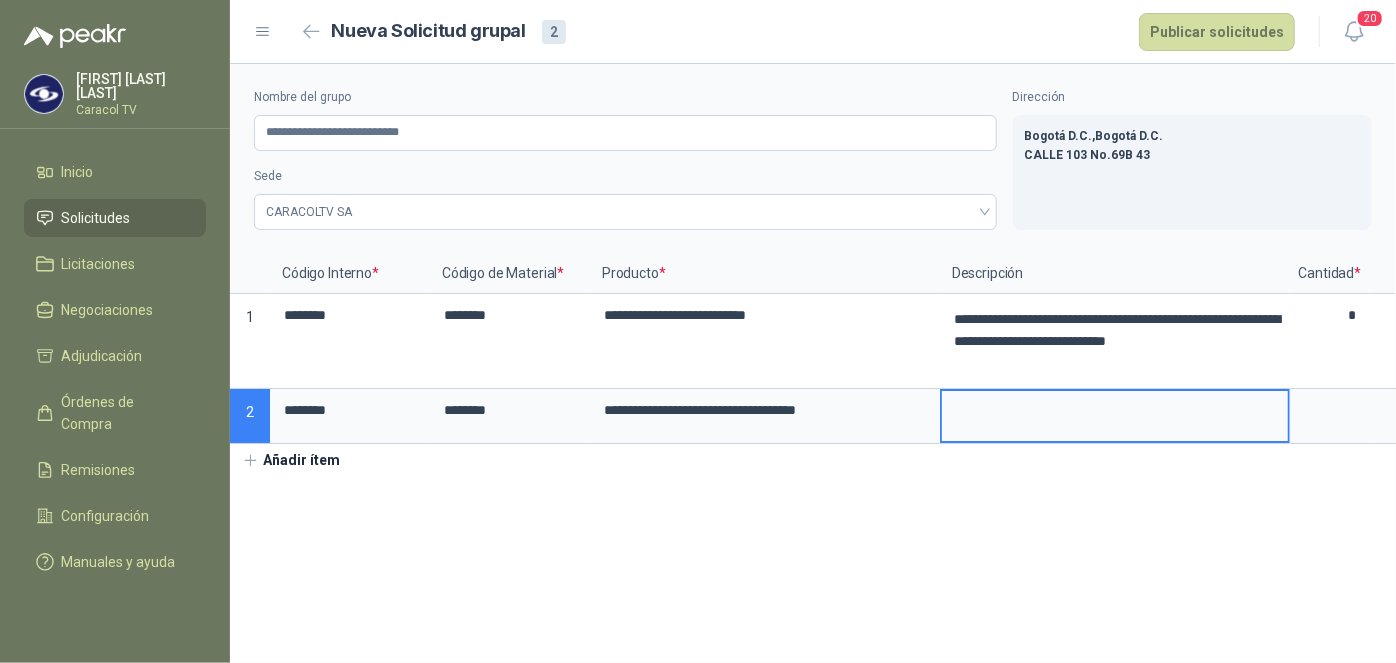click at bounding box center (1115, 414) 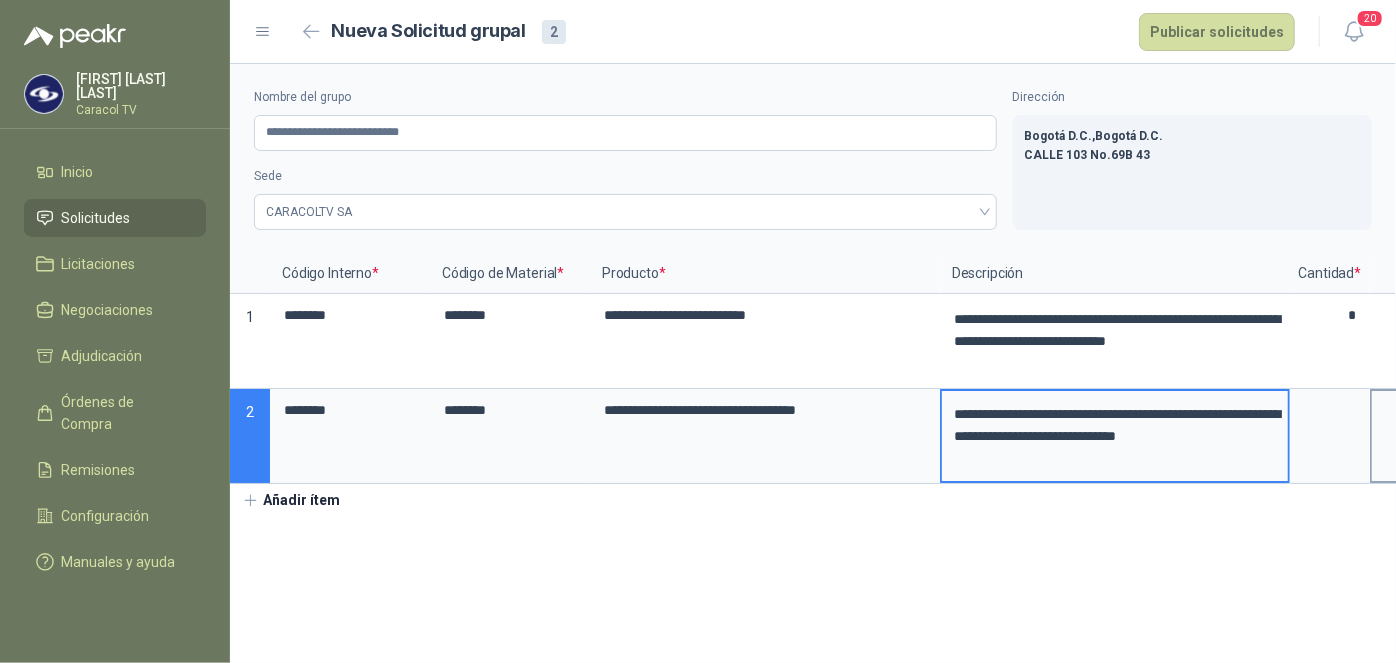 click on "Unidades" at bounding box center [1430, 436] 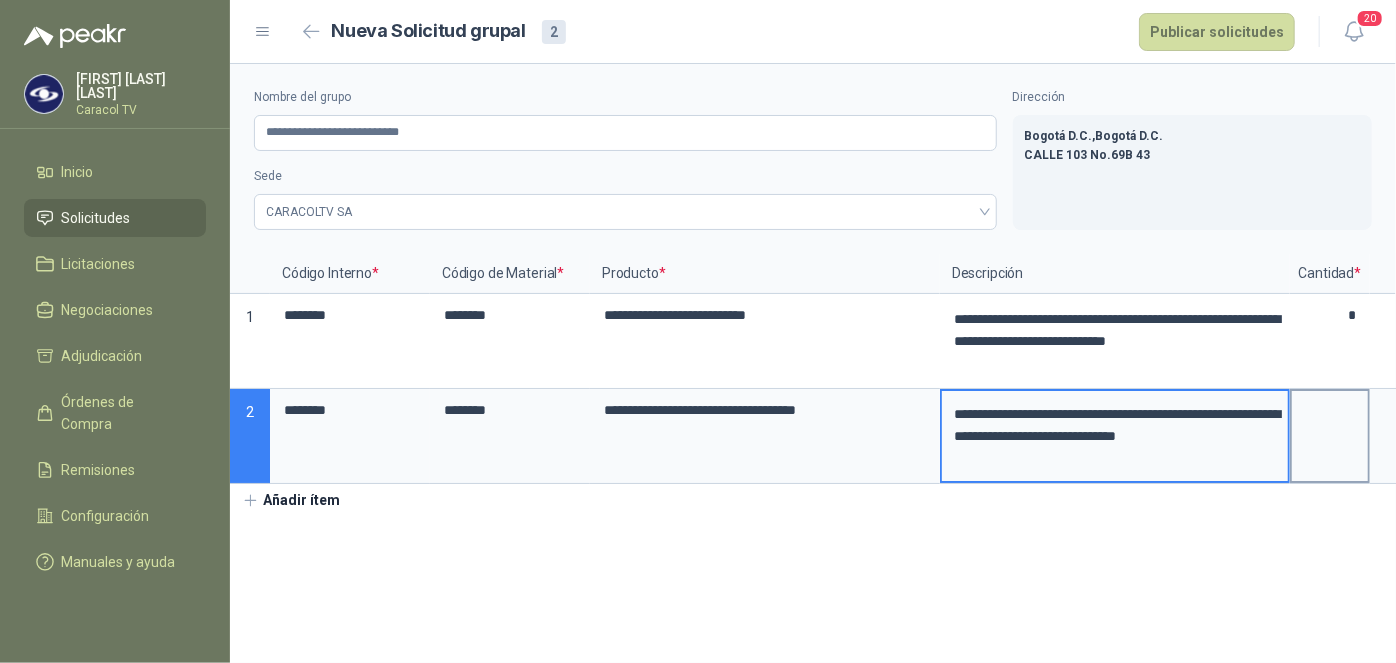 click at bounding box center (765, 436) 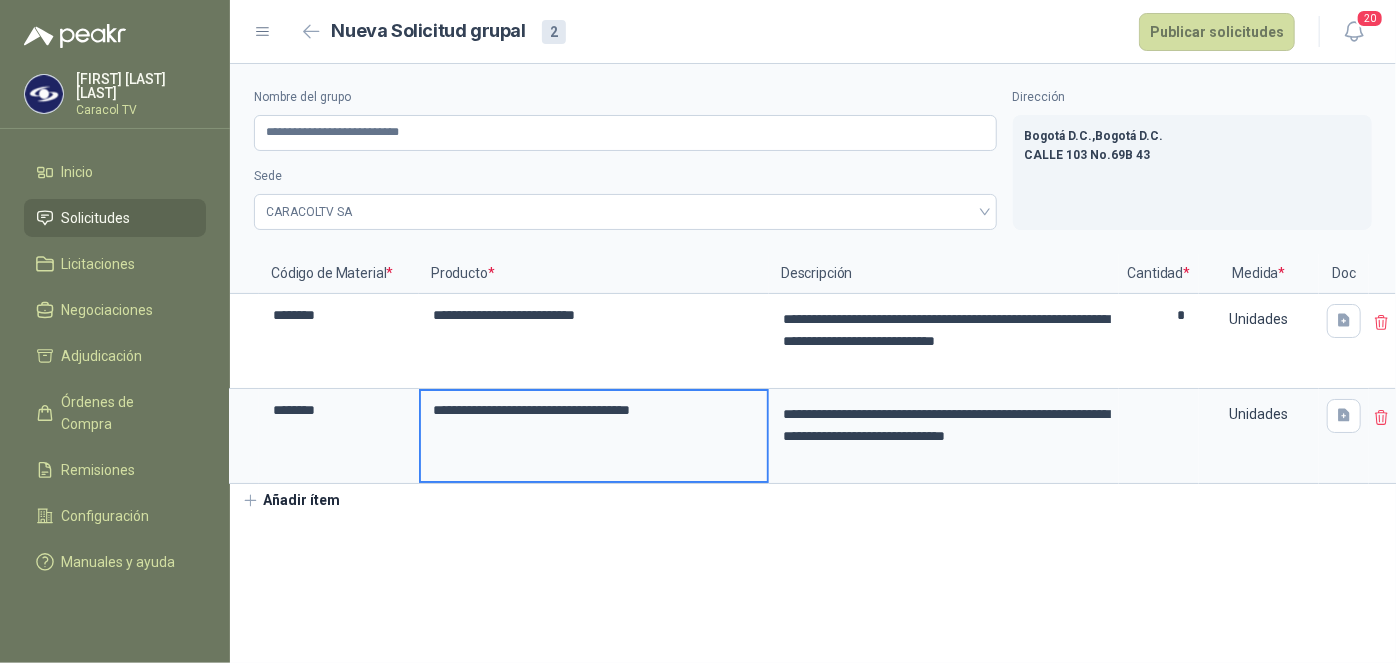 scroll, scrollTop: 0, scrollLeft: 190, axis: horizontal 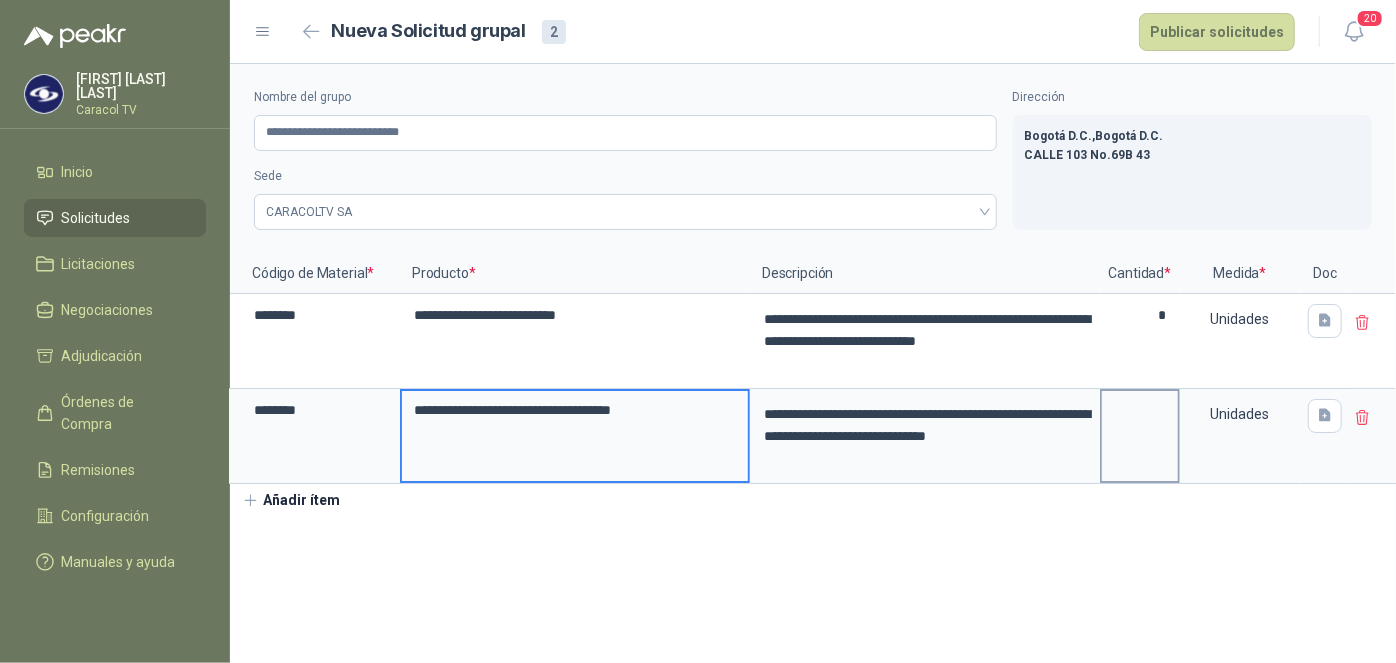 type on "**********" 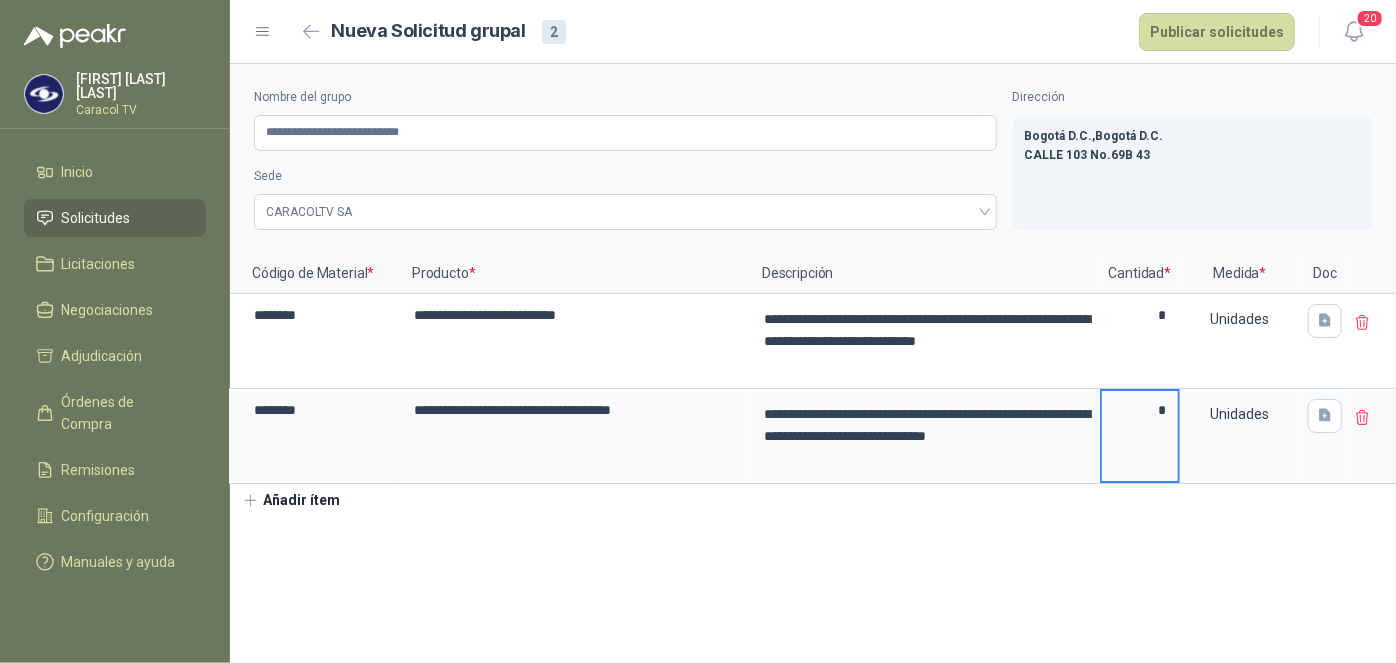 type on "*" 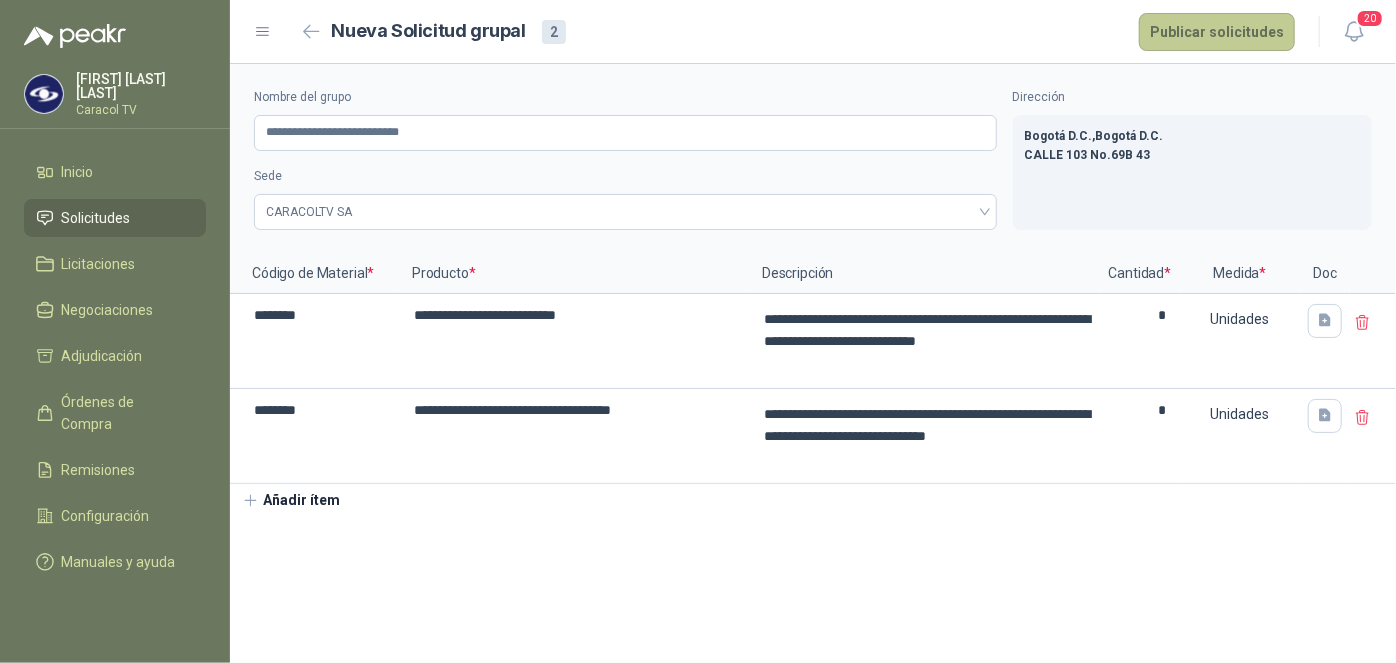 click on "Publicar solicitudes" at bounding box center (1217, 32) 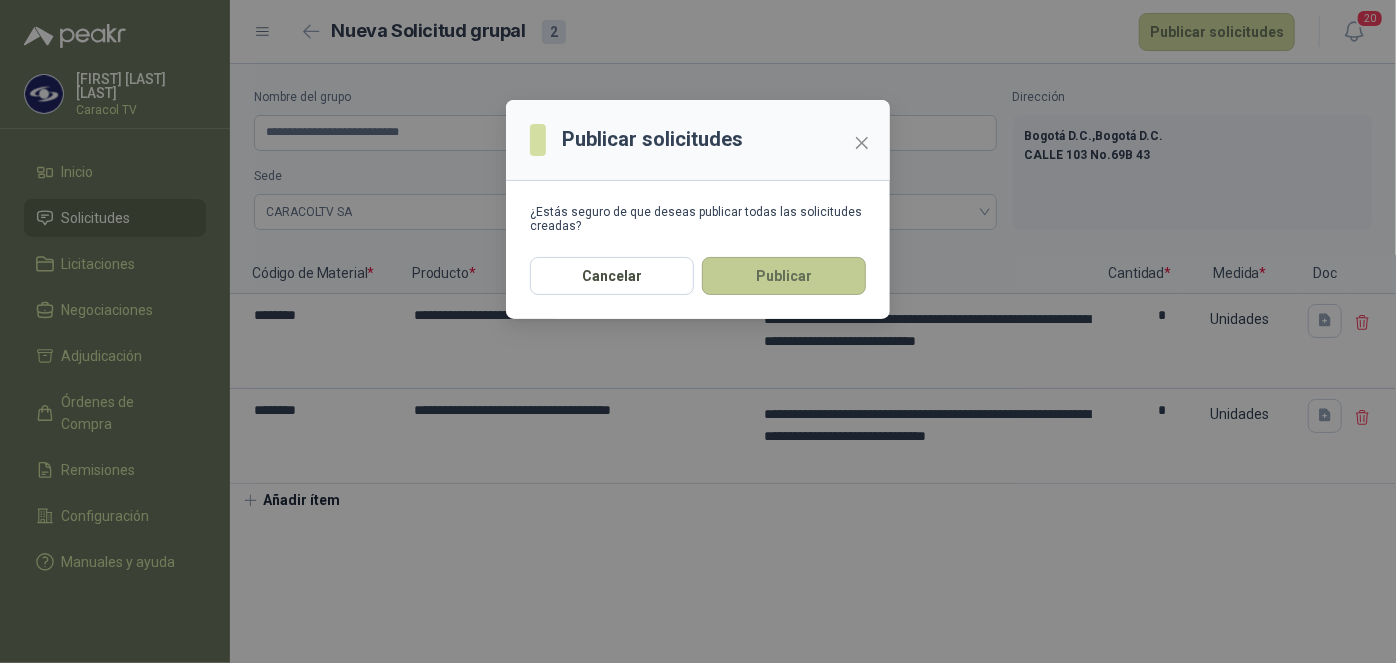 click on "Publicar" at bounding box center [784, 276] 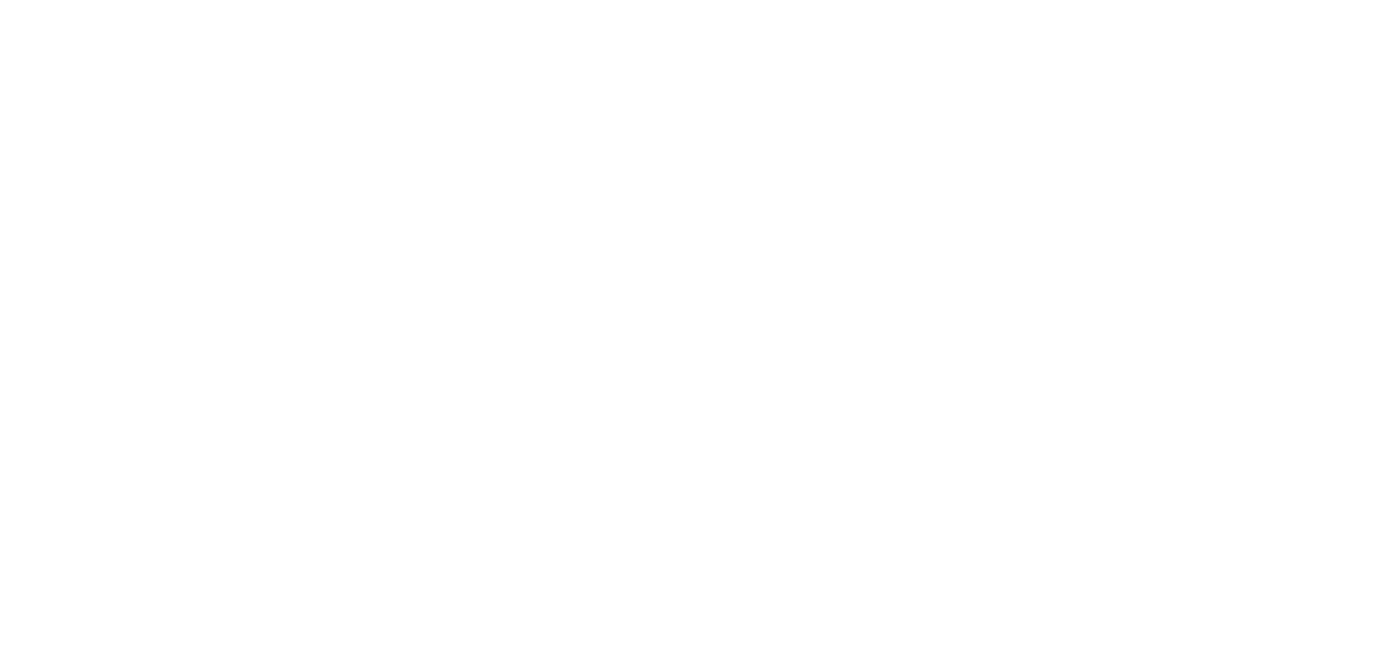 scroll, scrollTop: 0, scrollLeft: 0, axis: both 